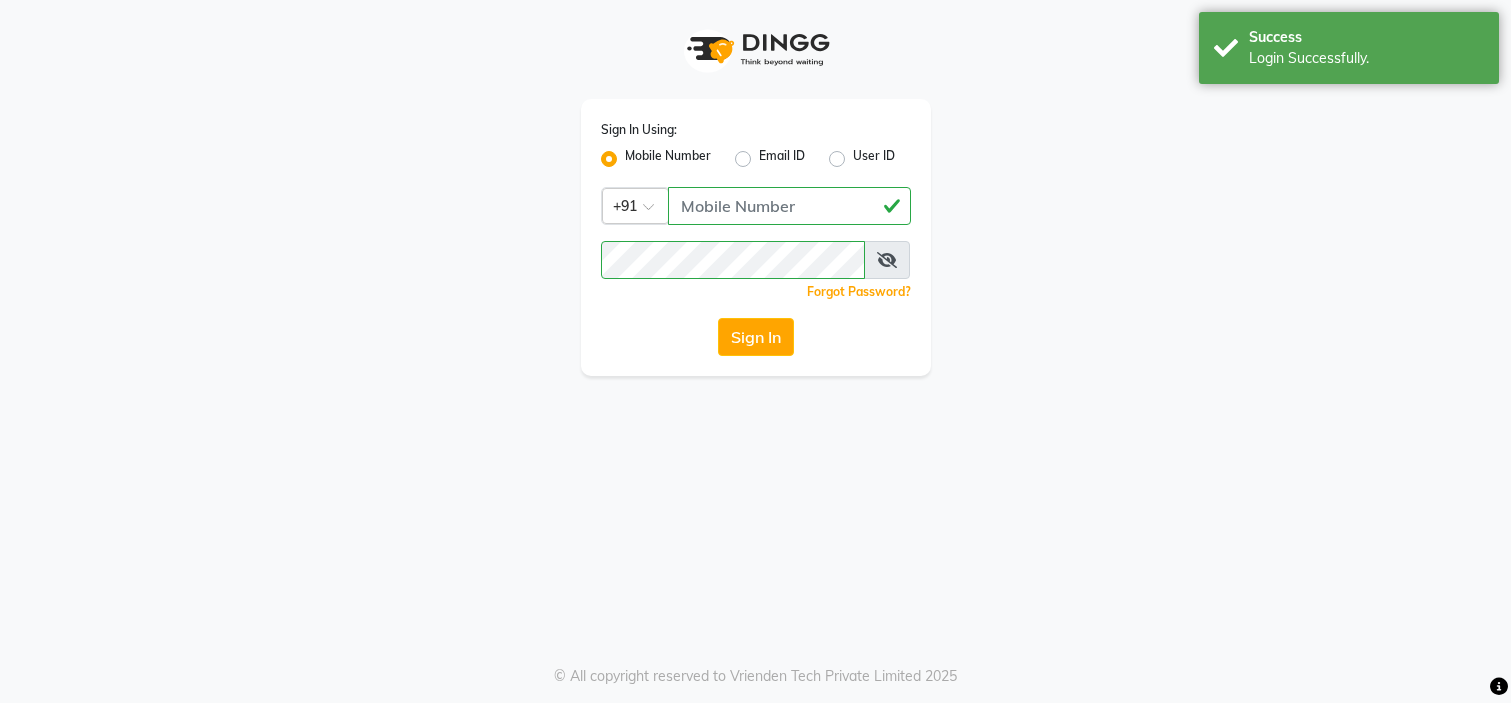 scroll, scrollTop: 0, scrollLeft: 0, axis: both 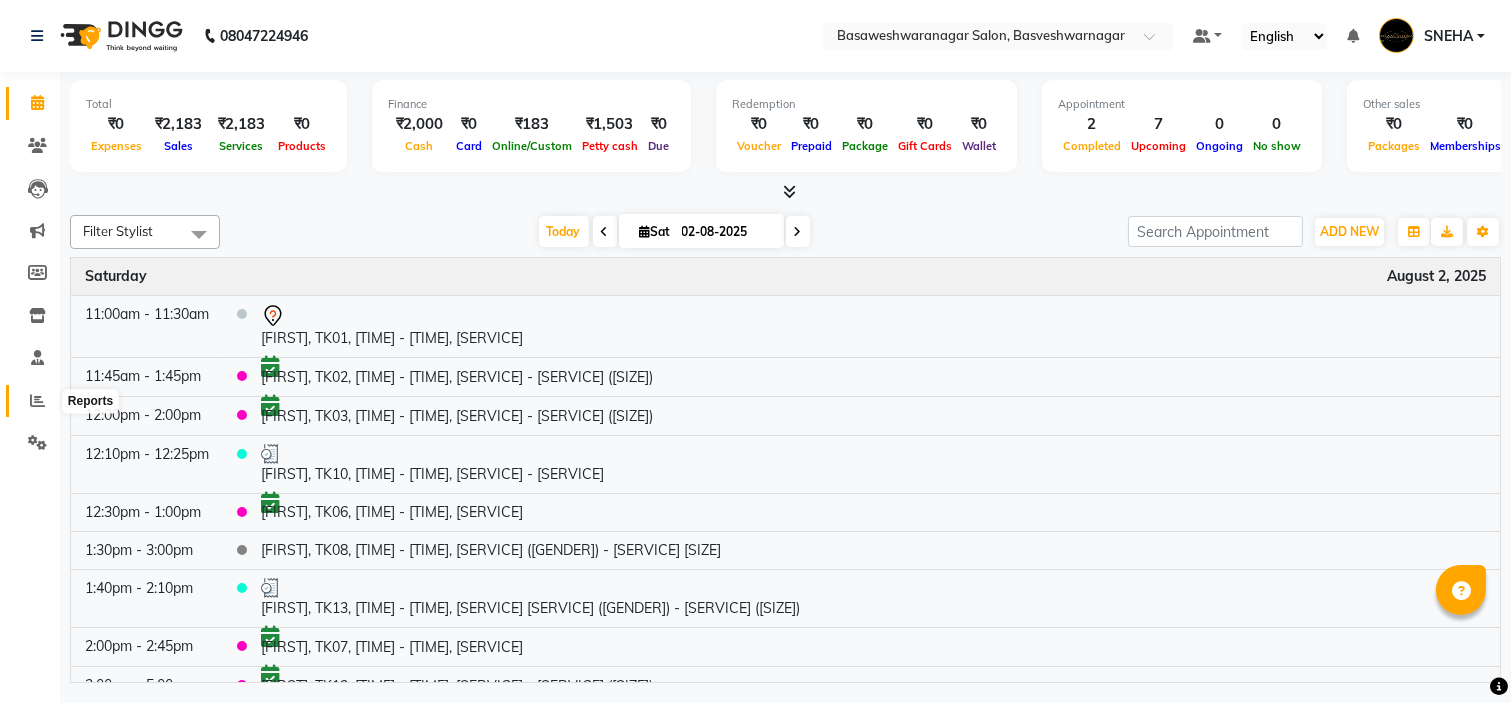 click 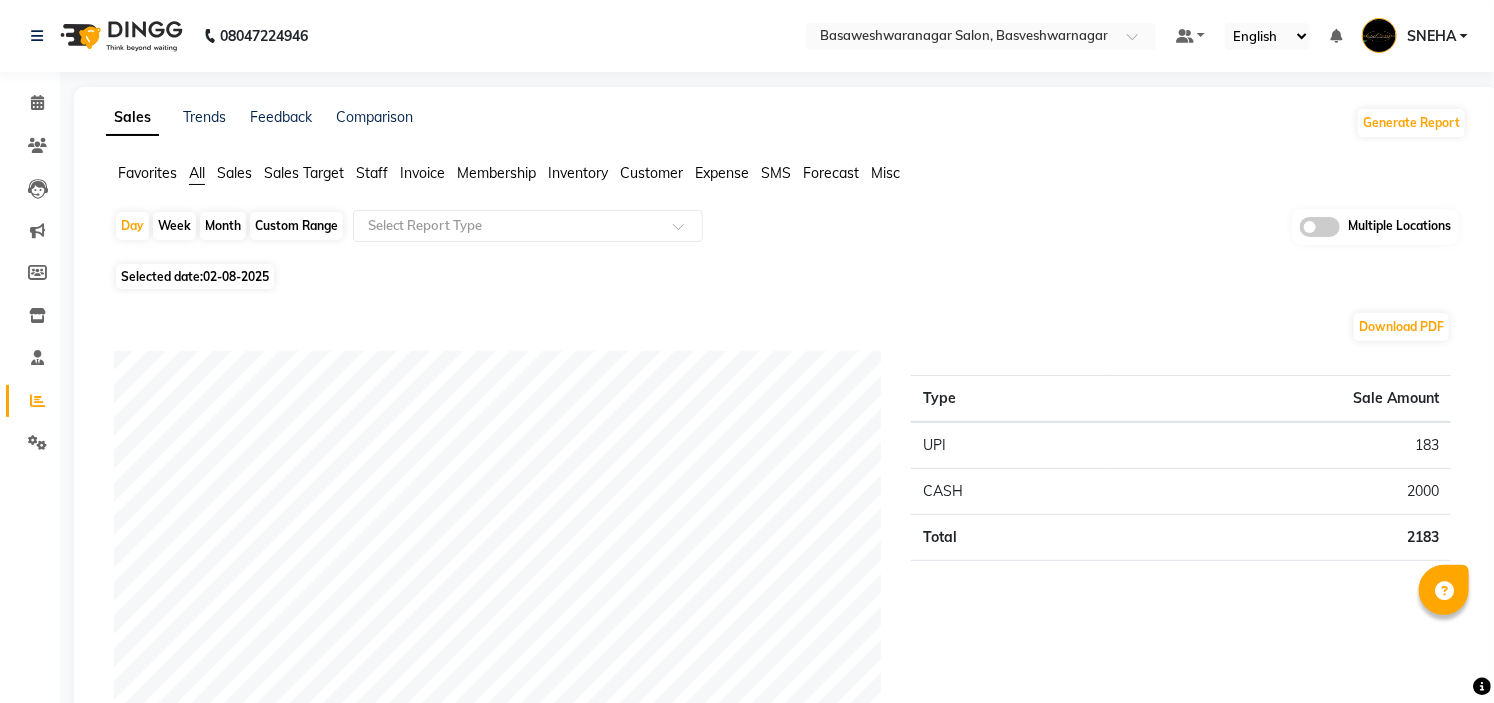 click 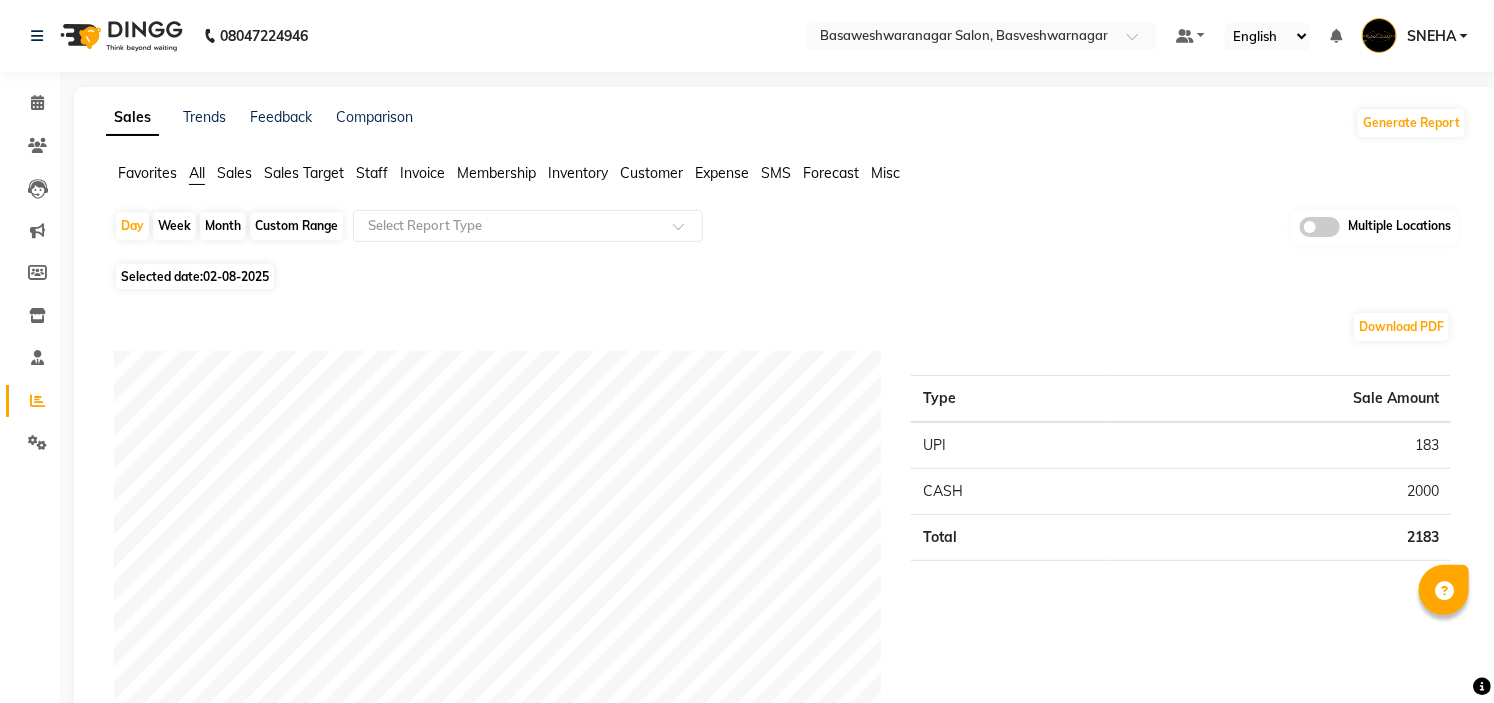 click 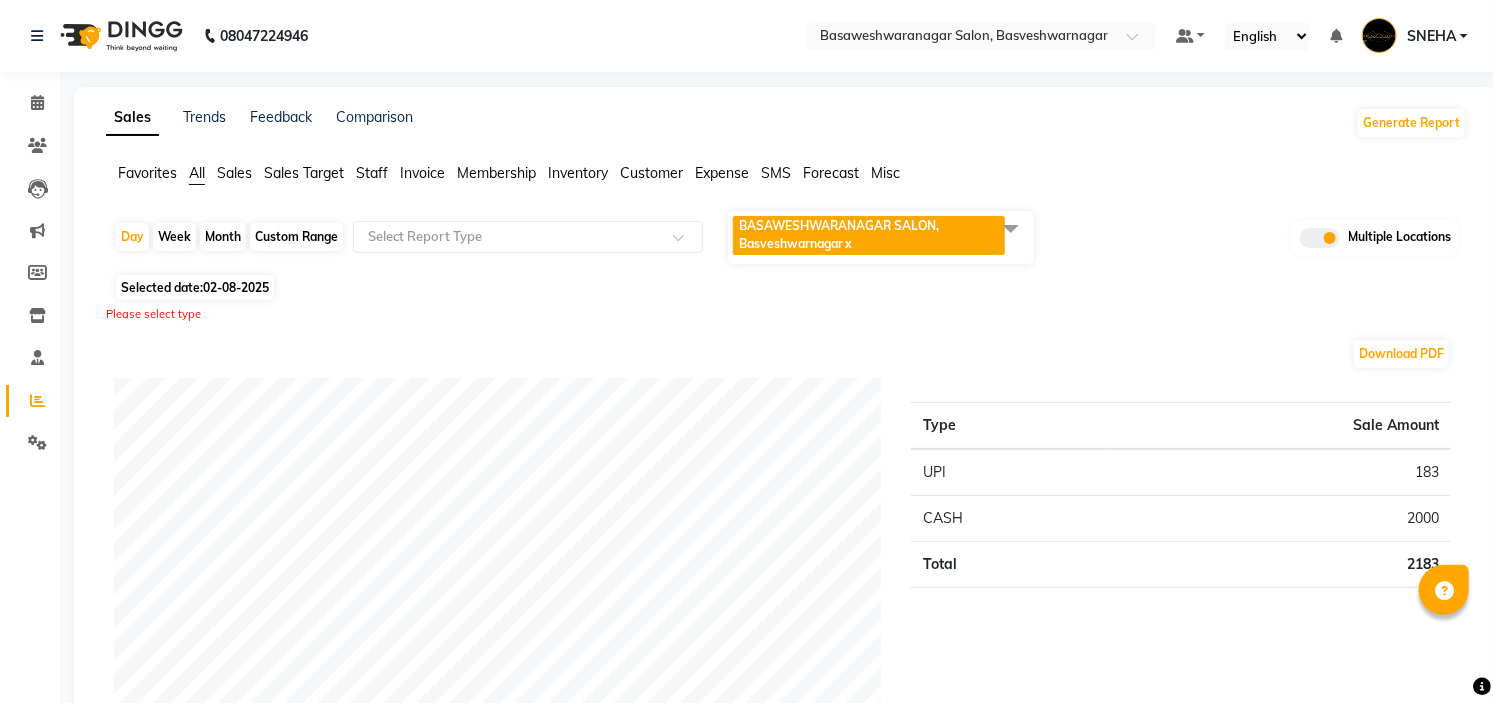 click 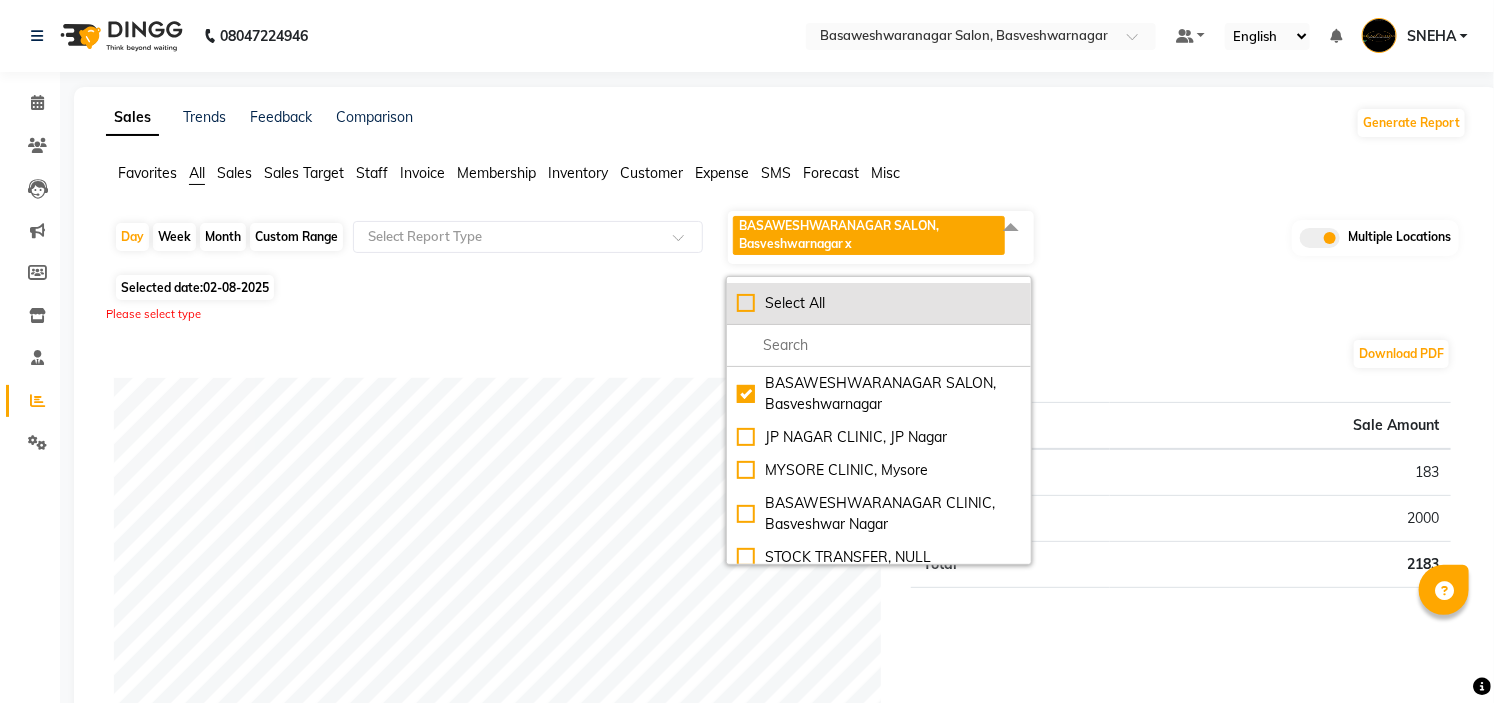 click on "Select All" 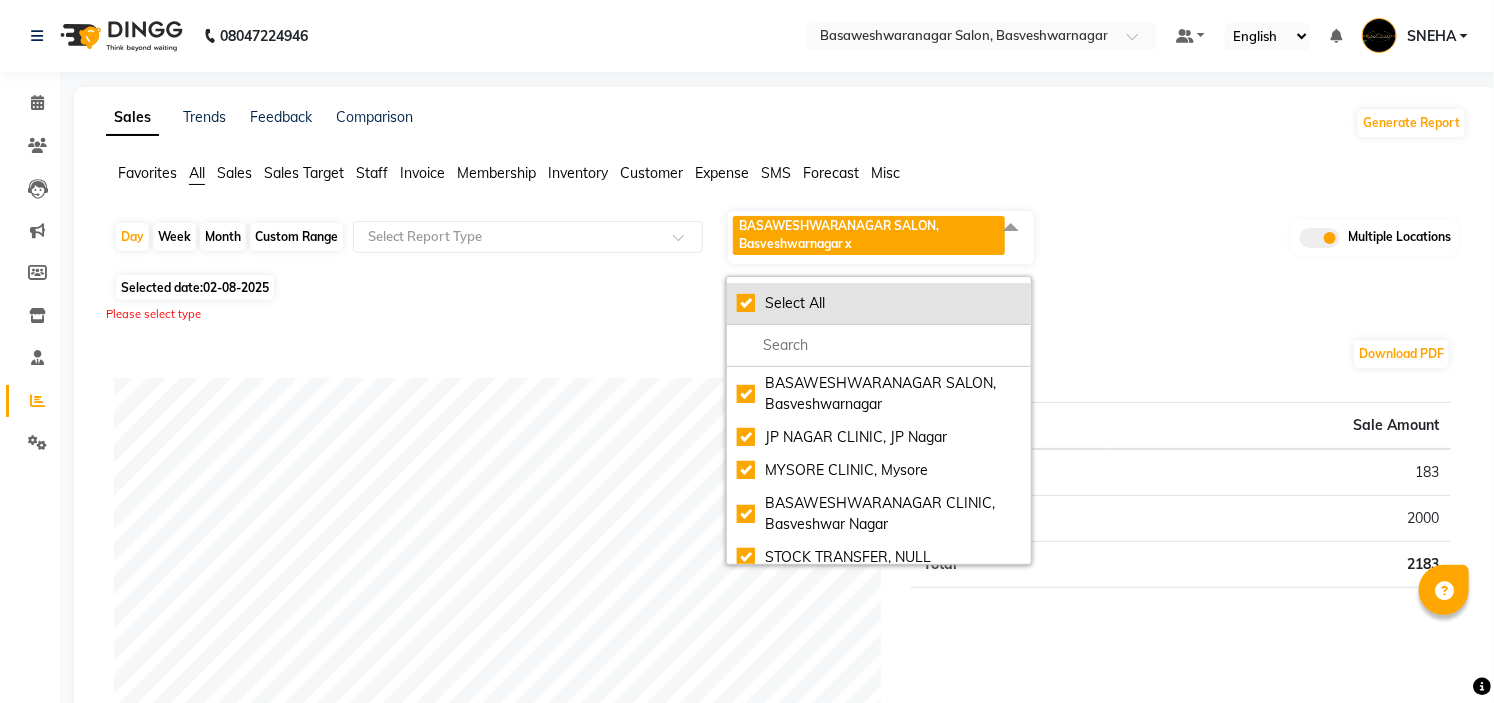 checkbox on "true" 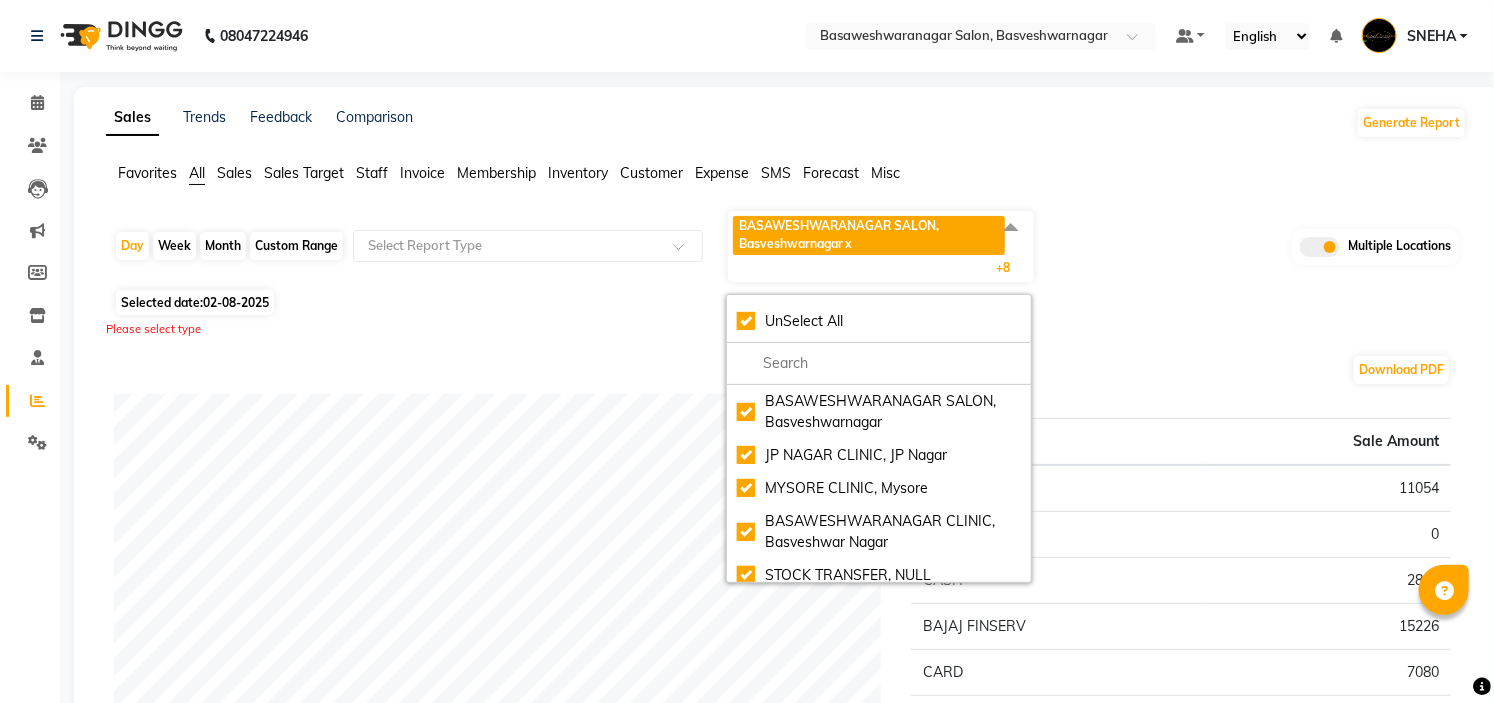 click on "Sales Trends Feedback Comparison Generate Report" 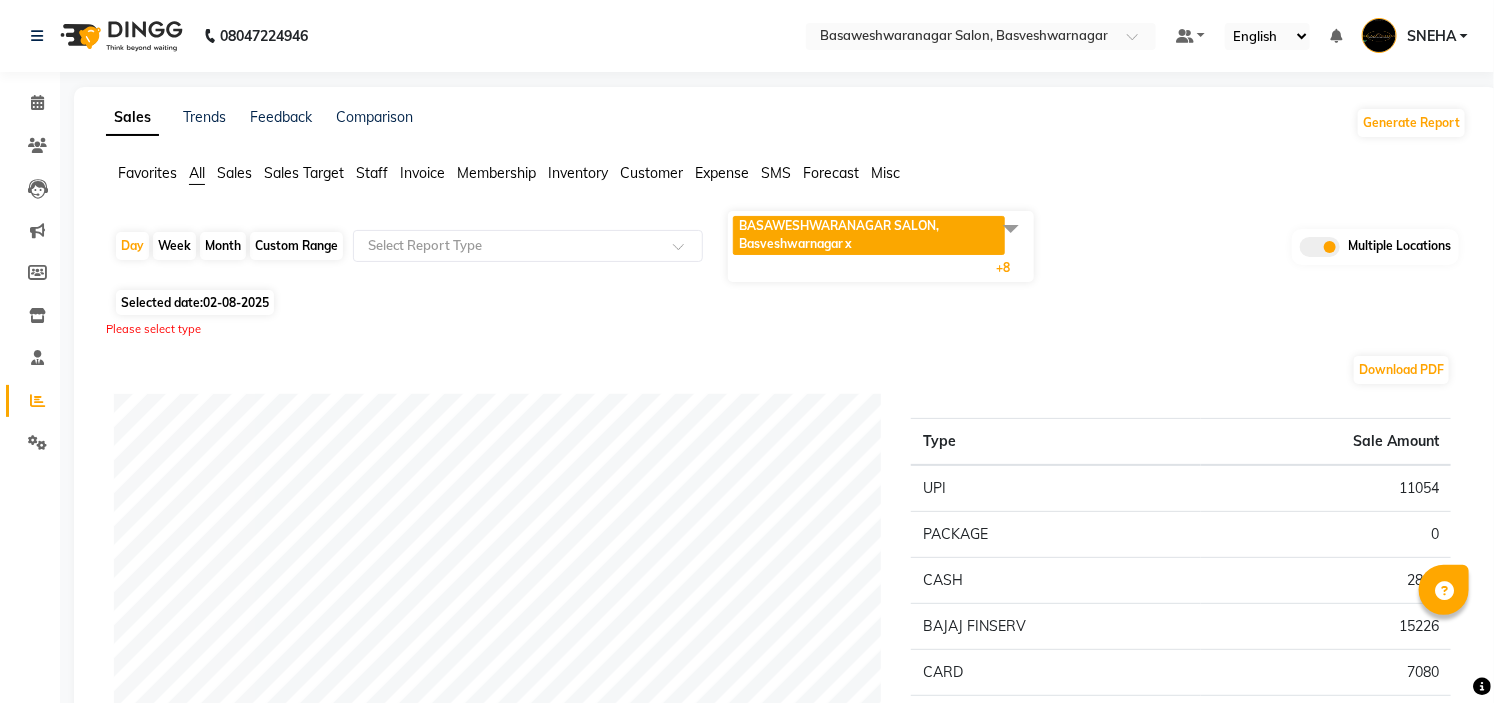 scroll, scrollTop: 614, scrollLeft: 0, axis: vertical 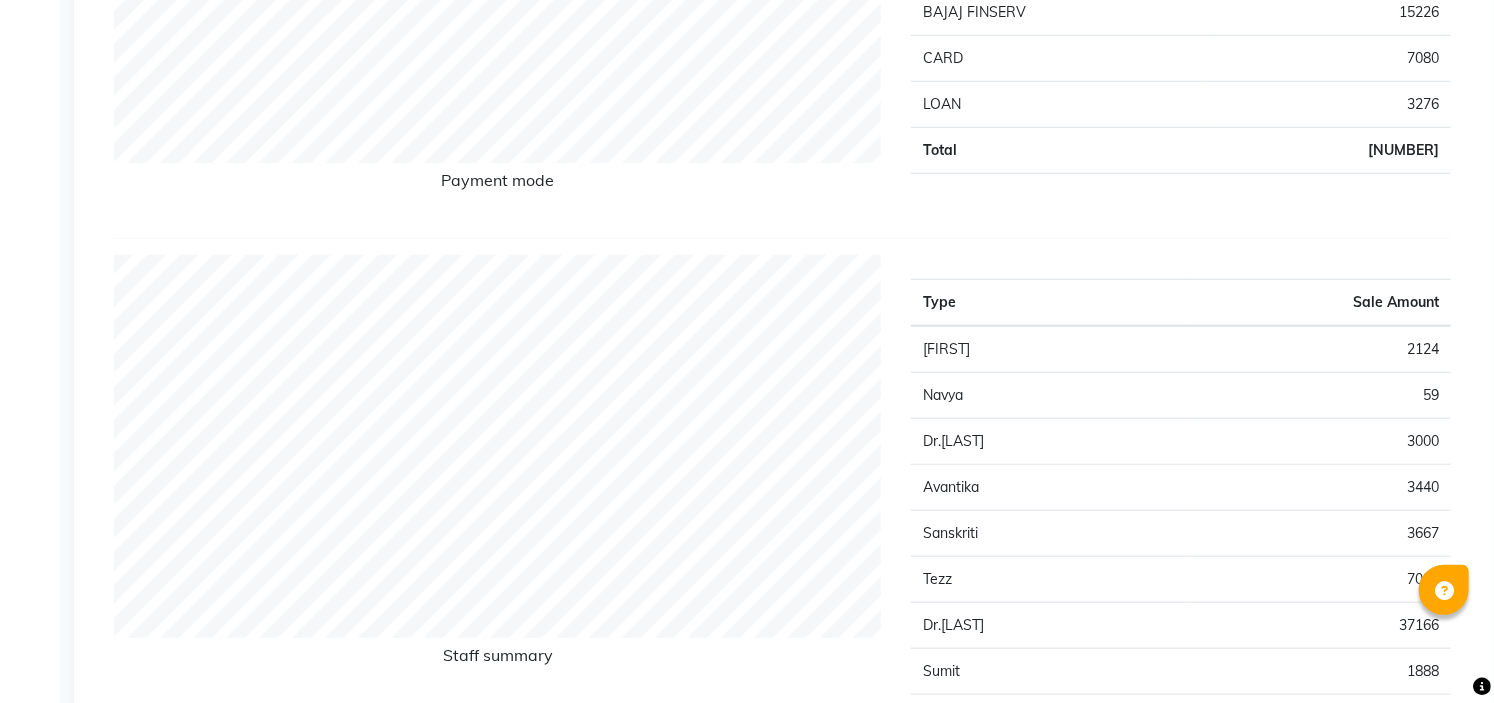 click on "Type Sale Amount UPI [NUMBER] PACKAGE [NUMBER] CASH [NUMBER] BAJAJ FINSERV [NUMBER] CARD [NUMBER] LOAN [NUMBER] Total [NUMBER]" 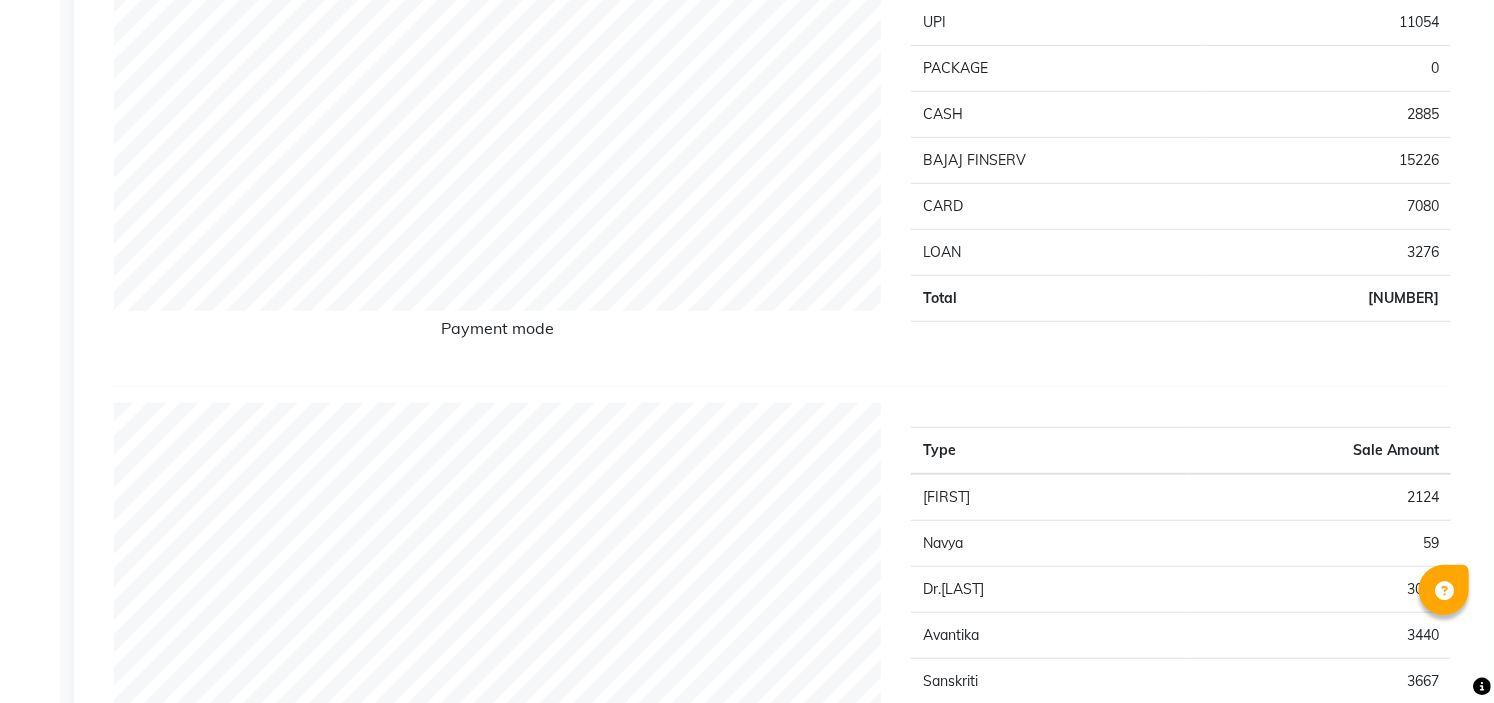 scroll, scrollTop: 0, scrollLeft: 0, axis: both 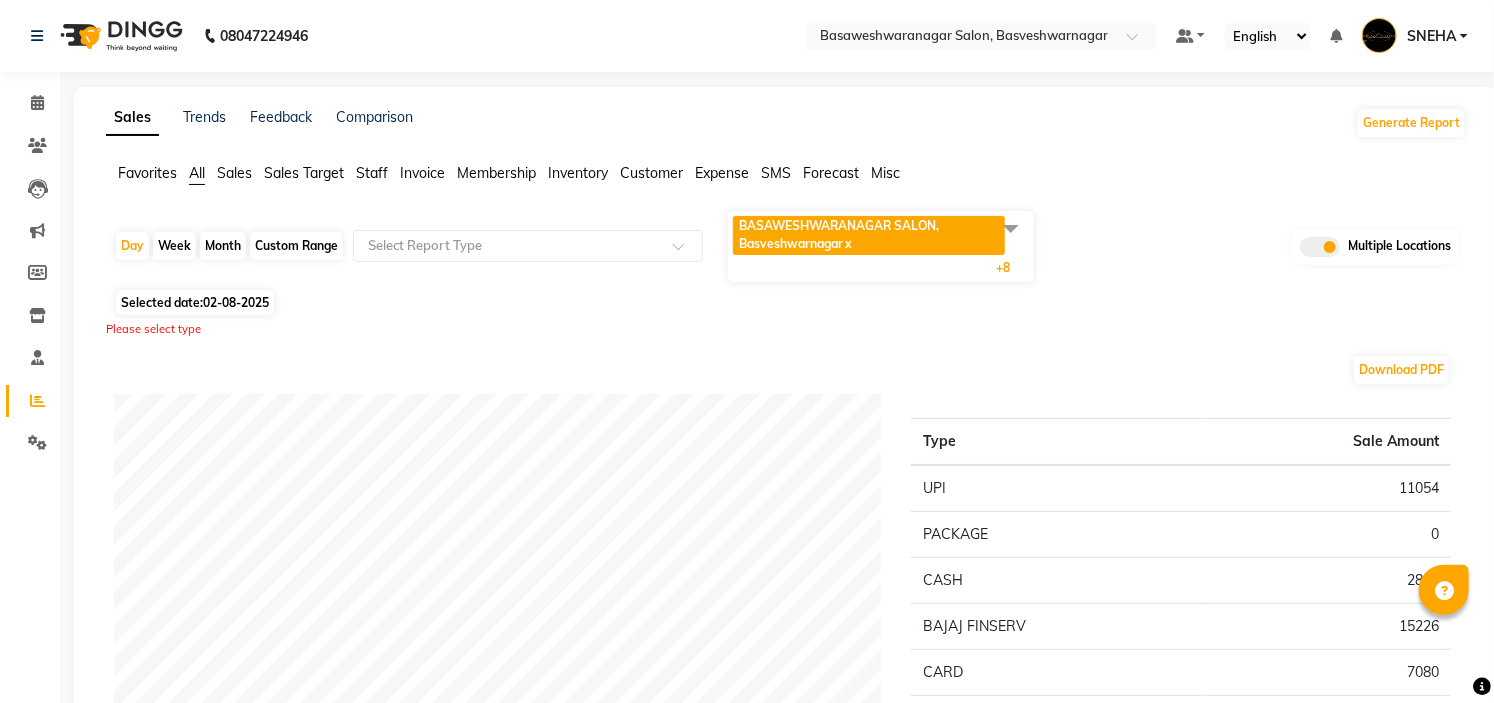 click on "Month" 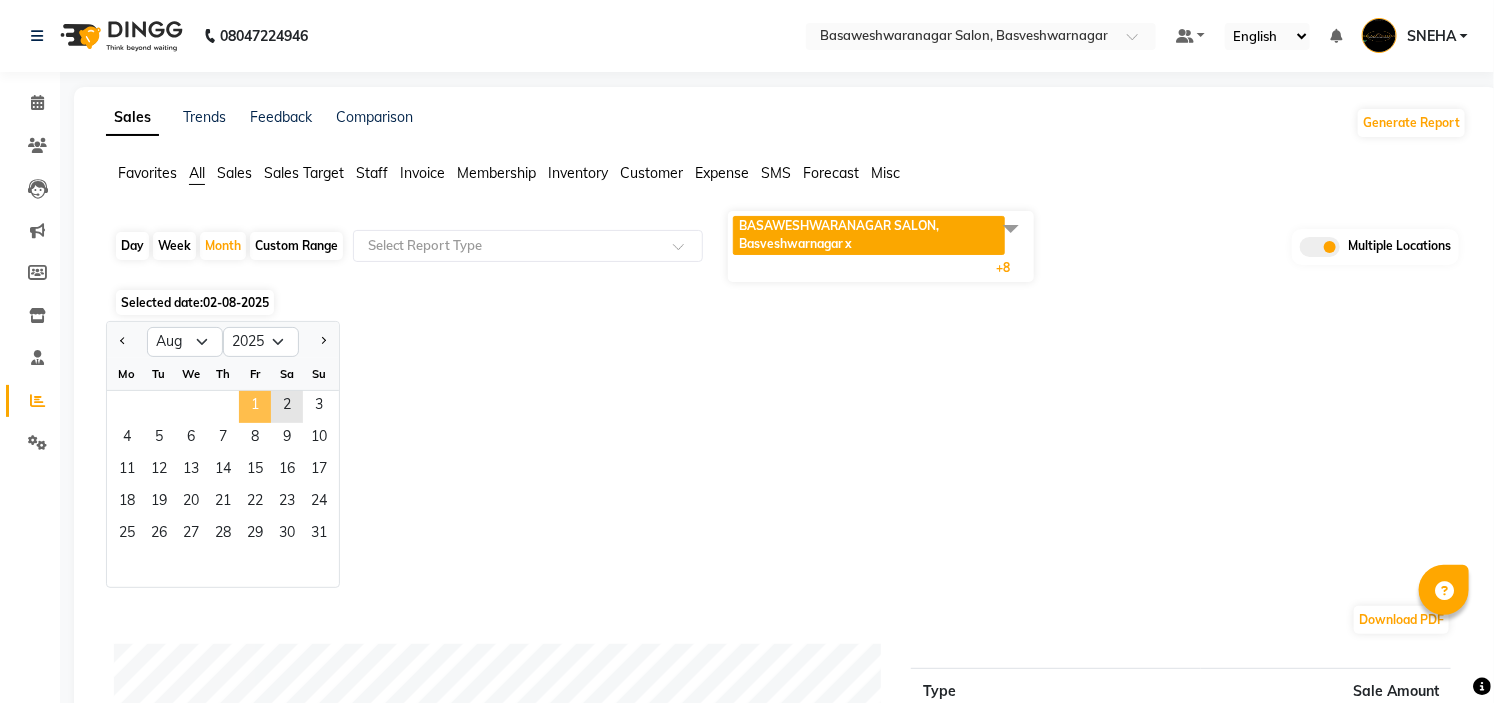 click on "1" 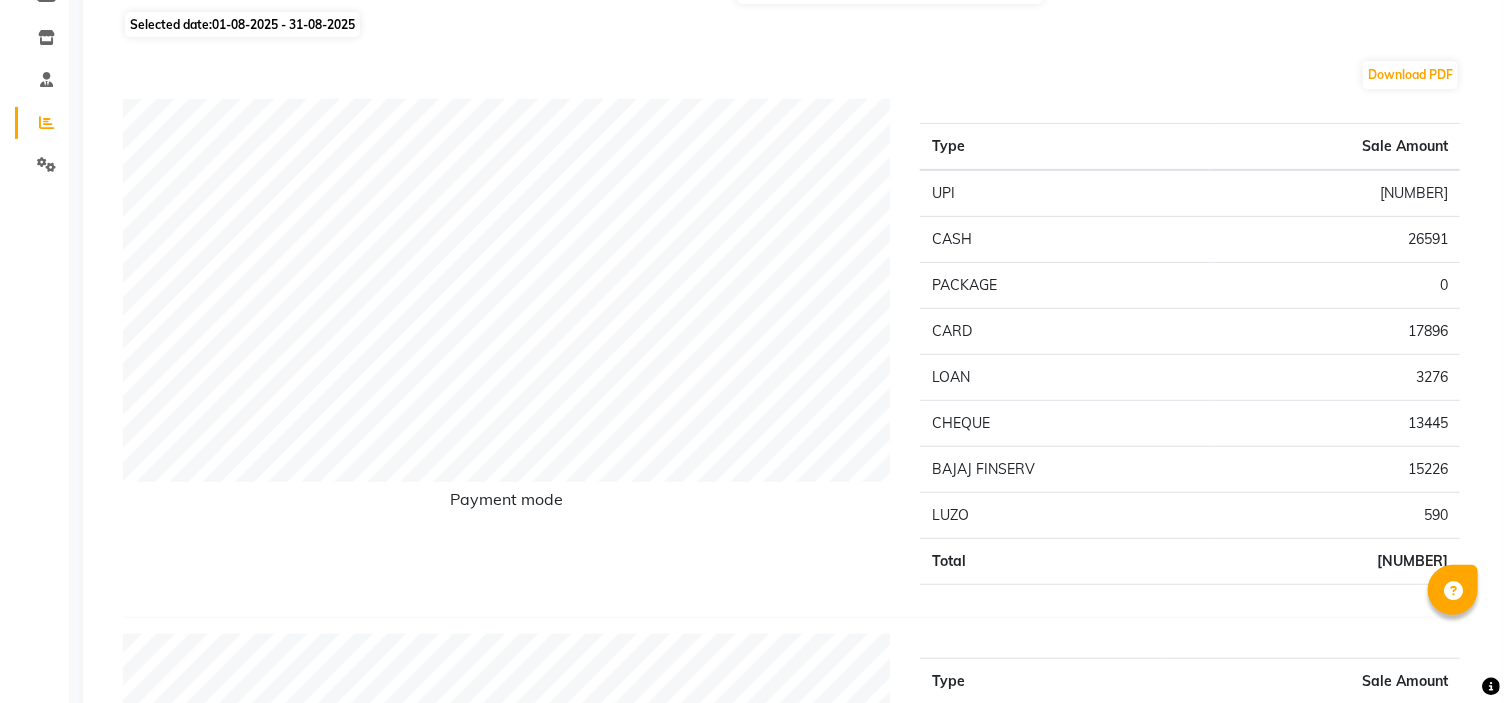 scroll, scrollTop: 0, scrollLeft: 0, axis: both 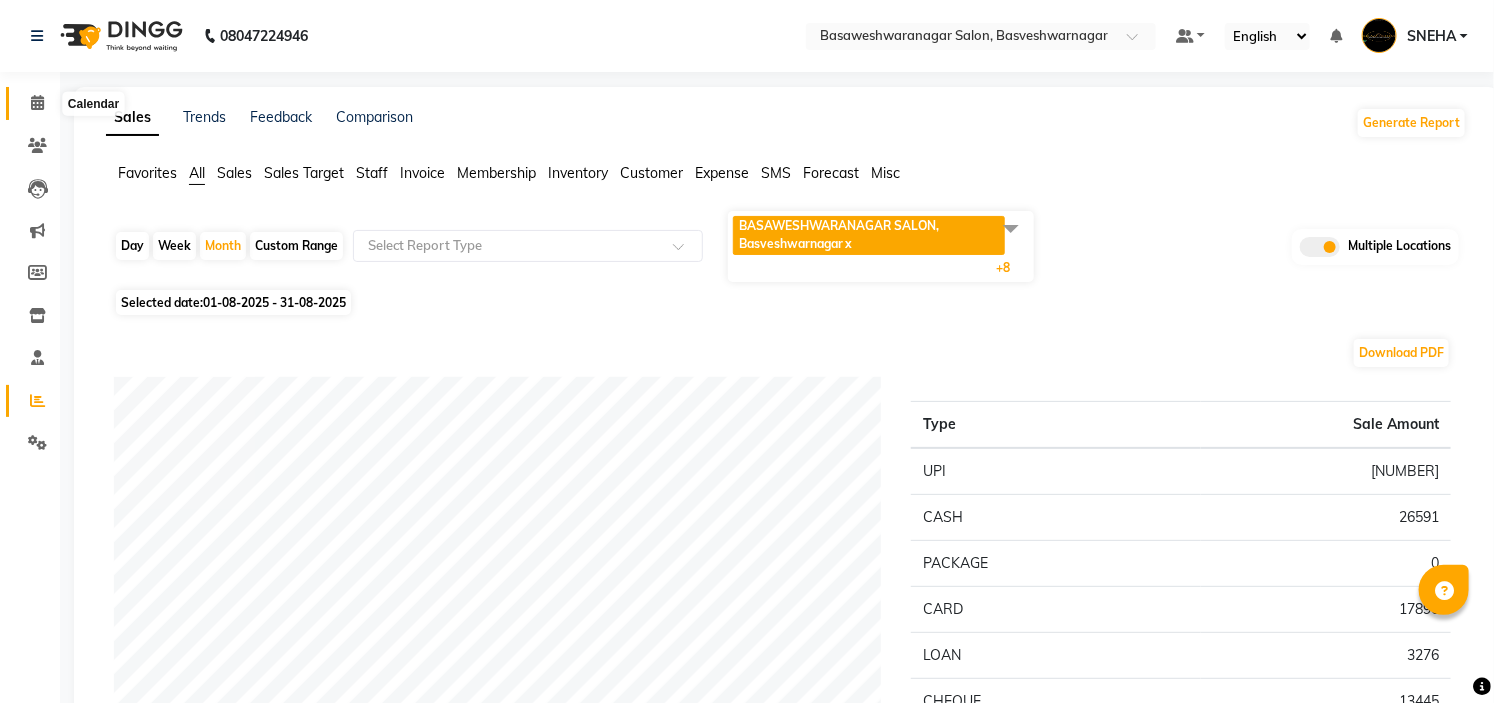 click 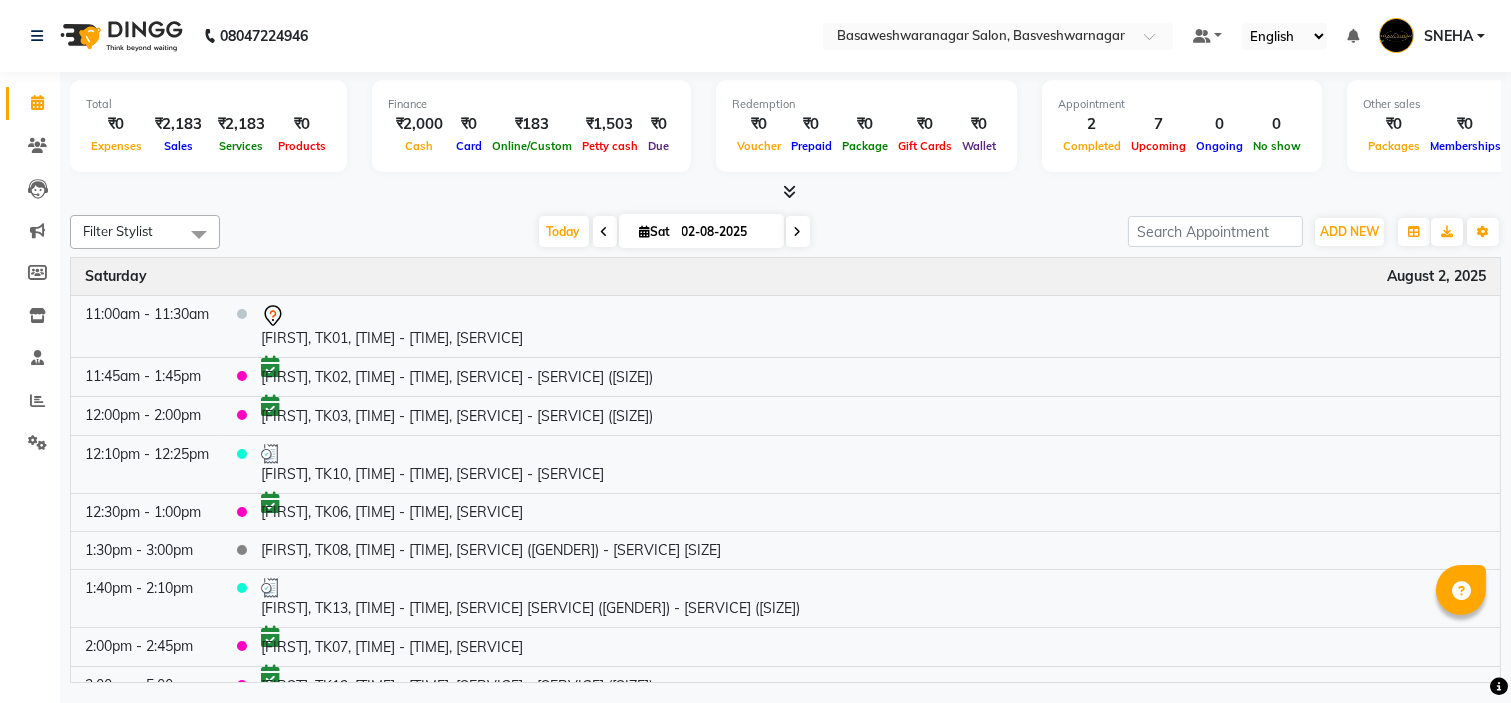 click on "SNEHA" at bounding box center [1448, 36] 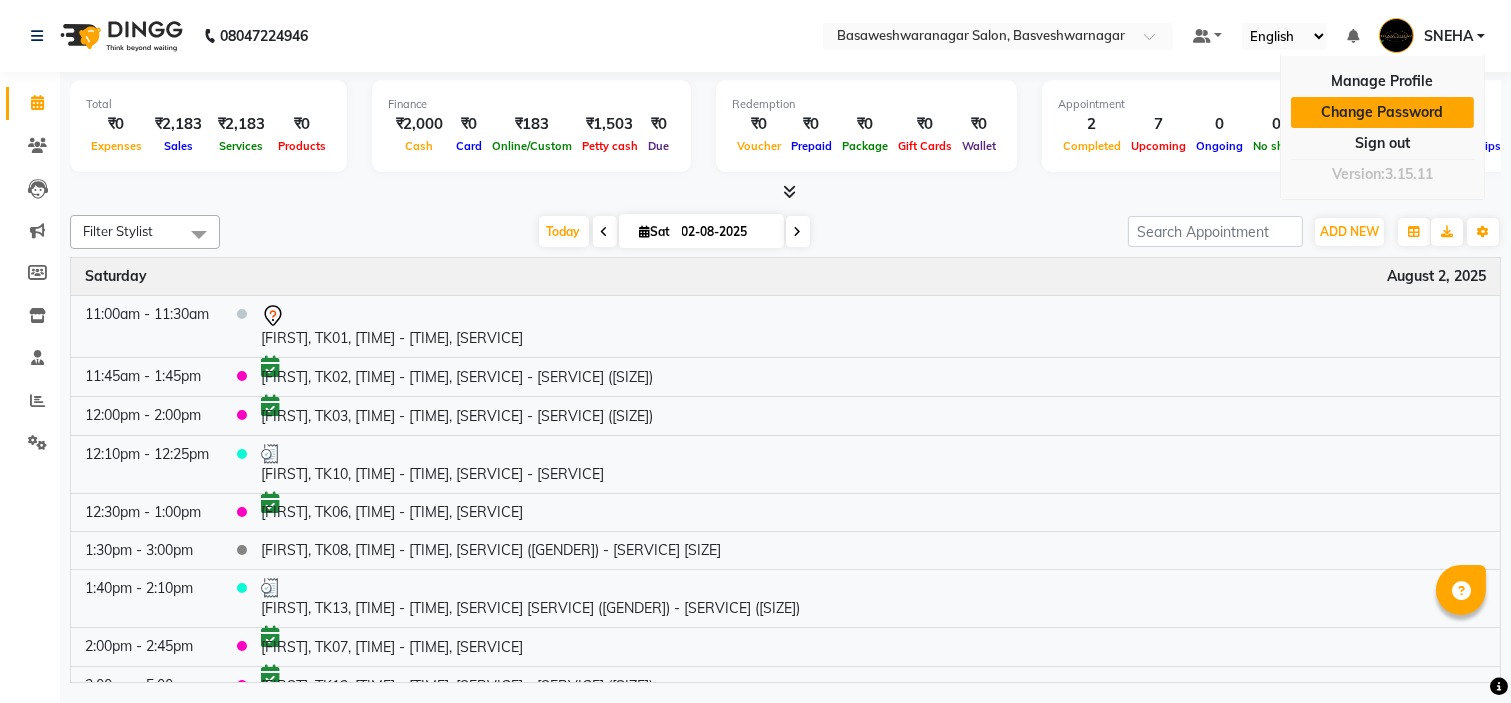 drag, startPoint x: 1470, startPoint y: 35, endPoint x: 1436, endPoint y: 118, distance: 89.693924 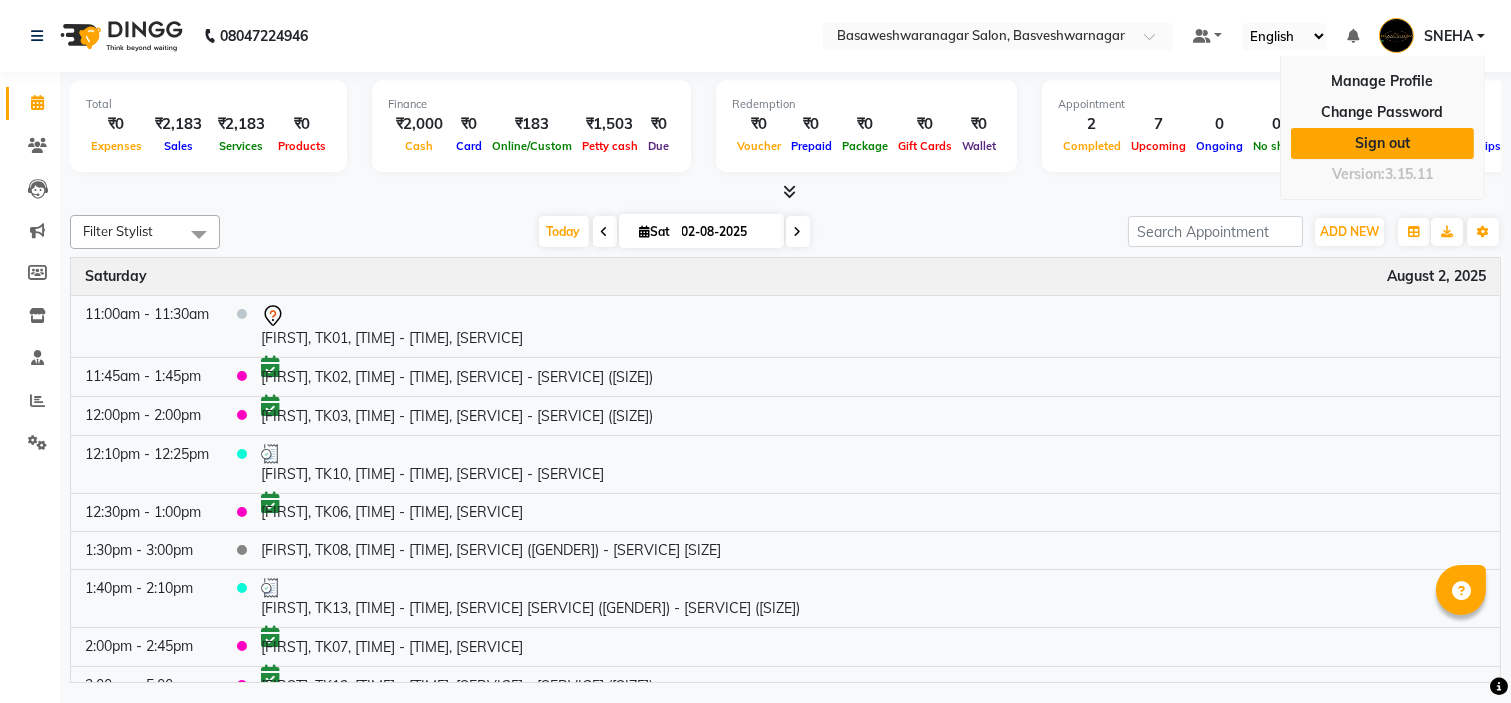 drag, startPoint x: 1436, startPoint y: 118, endPoint x: 1468, endPoint y: 138, distance: 37.735924 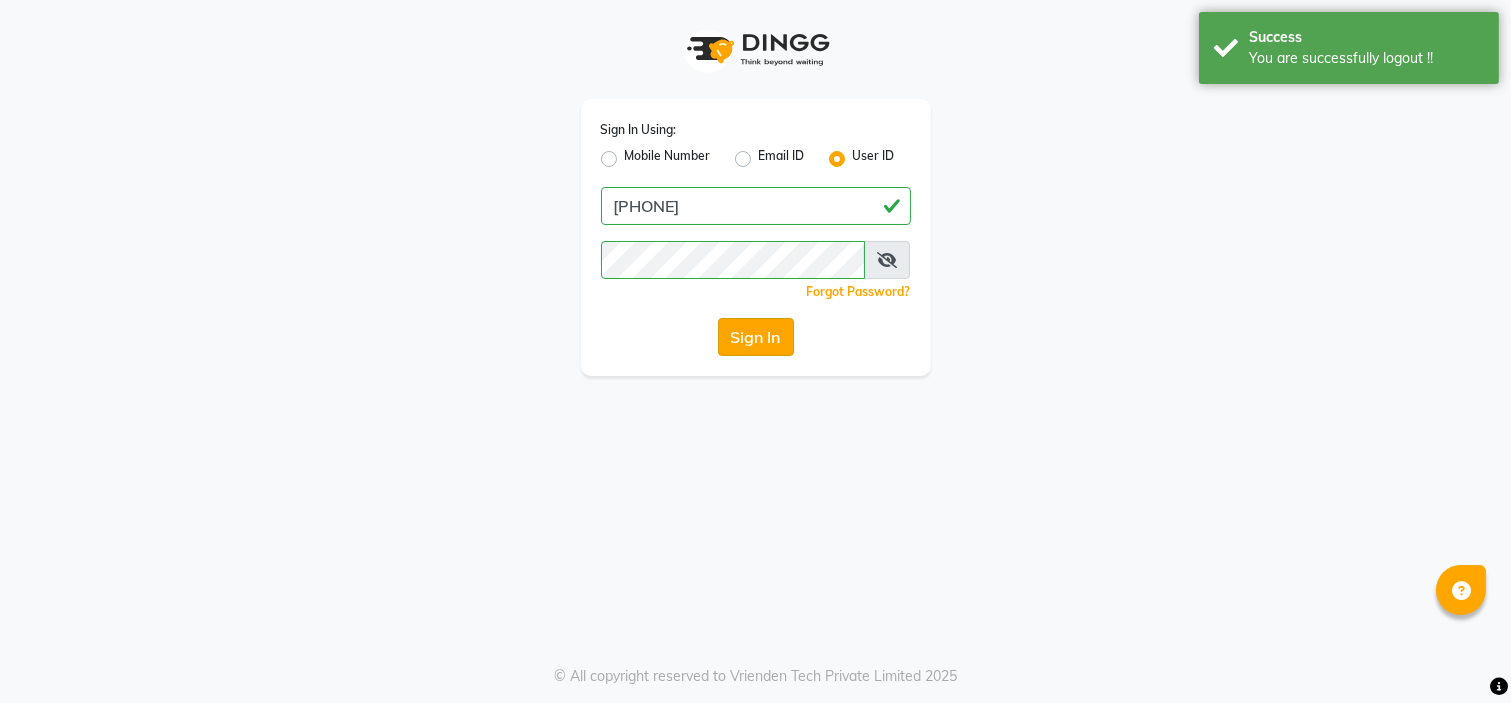 click on "Sign In" 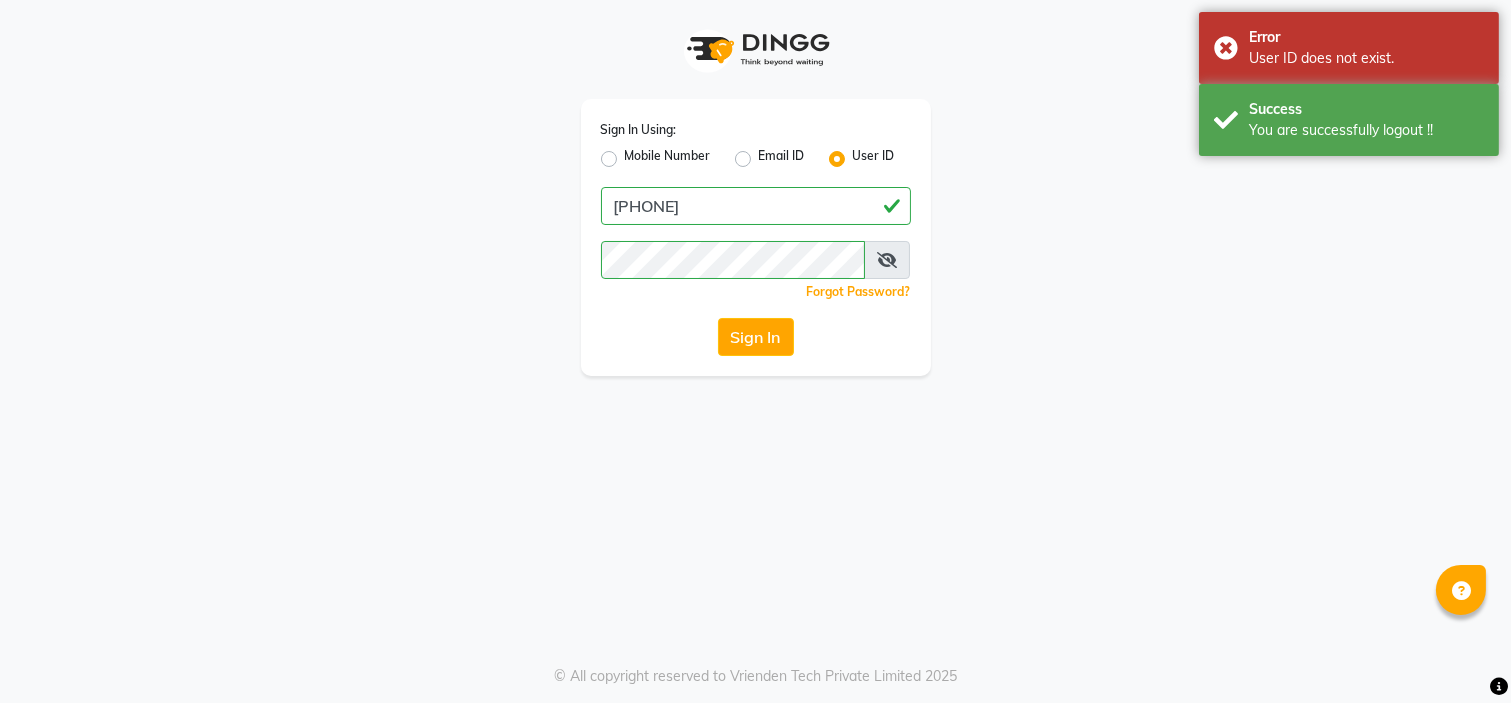 click on "Mobile Number" 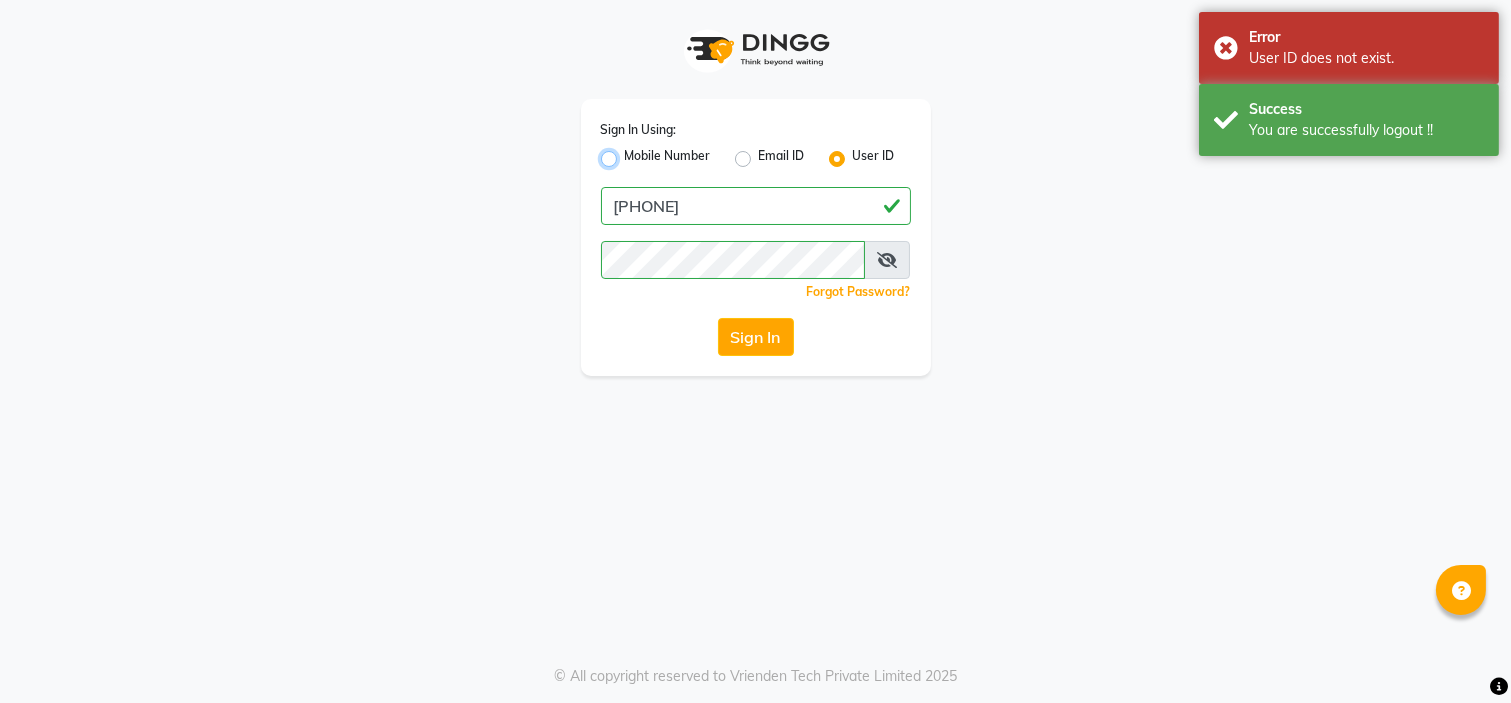 click on "Mobile Number" at bounding box center (631, 153) 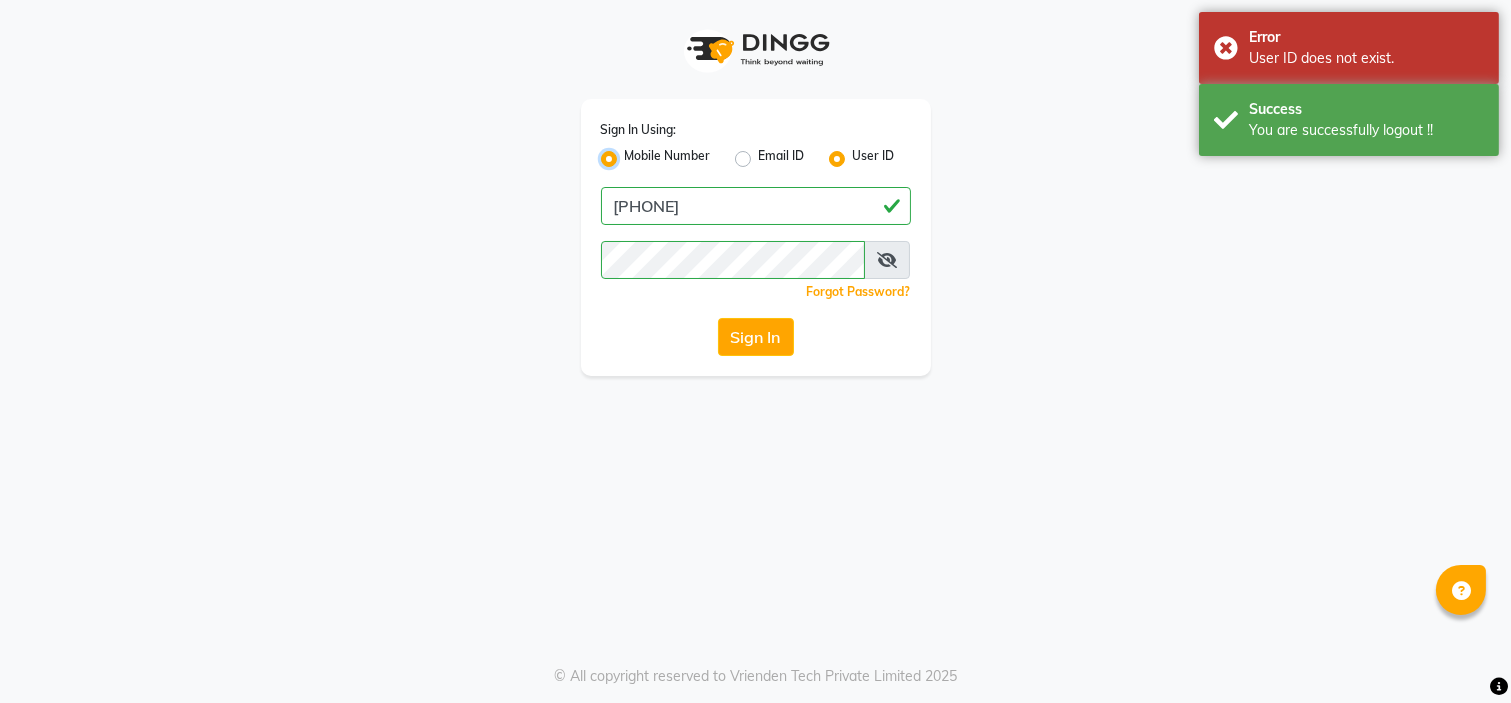 radio on "false" 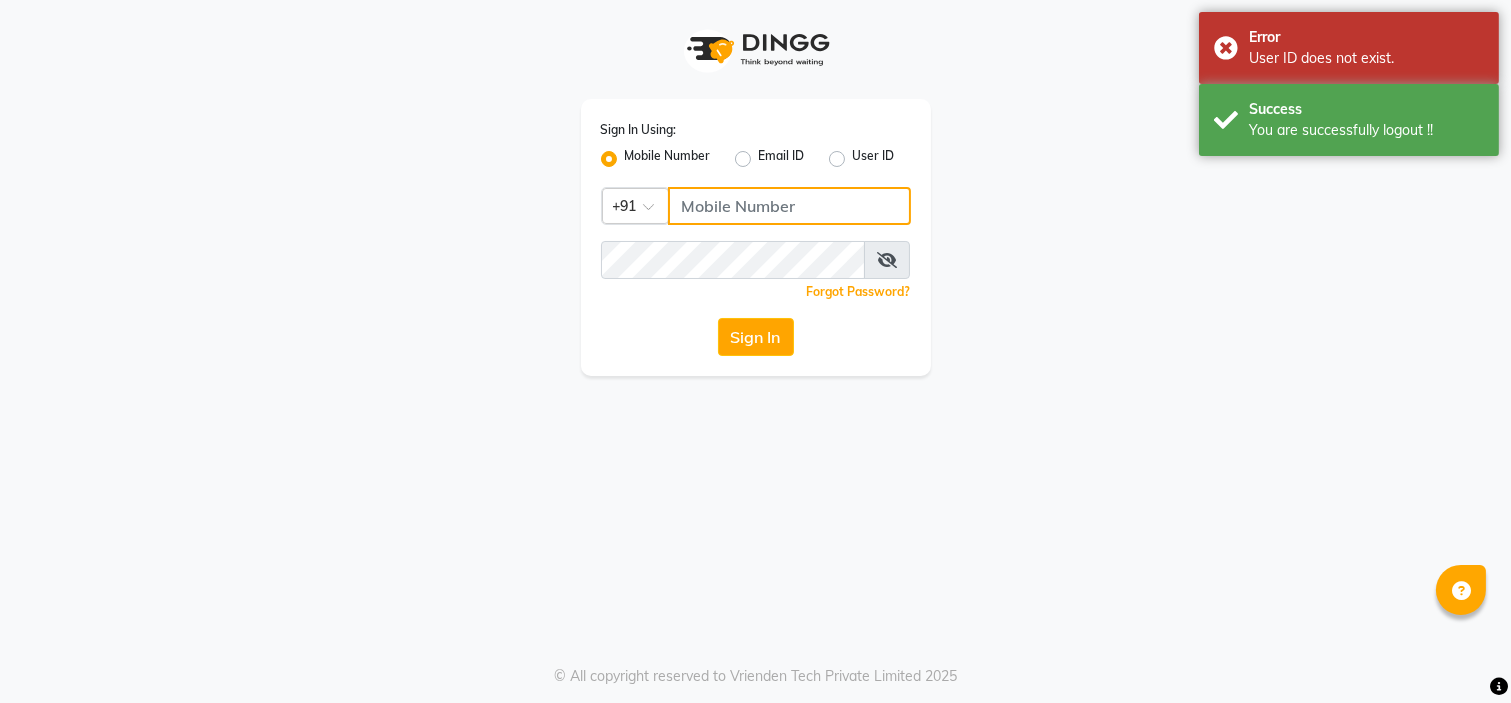 click 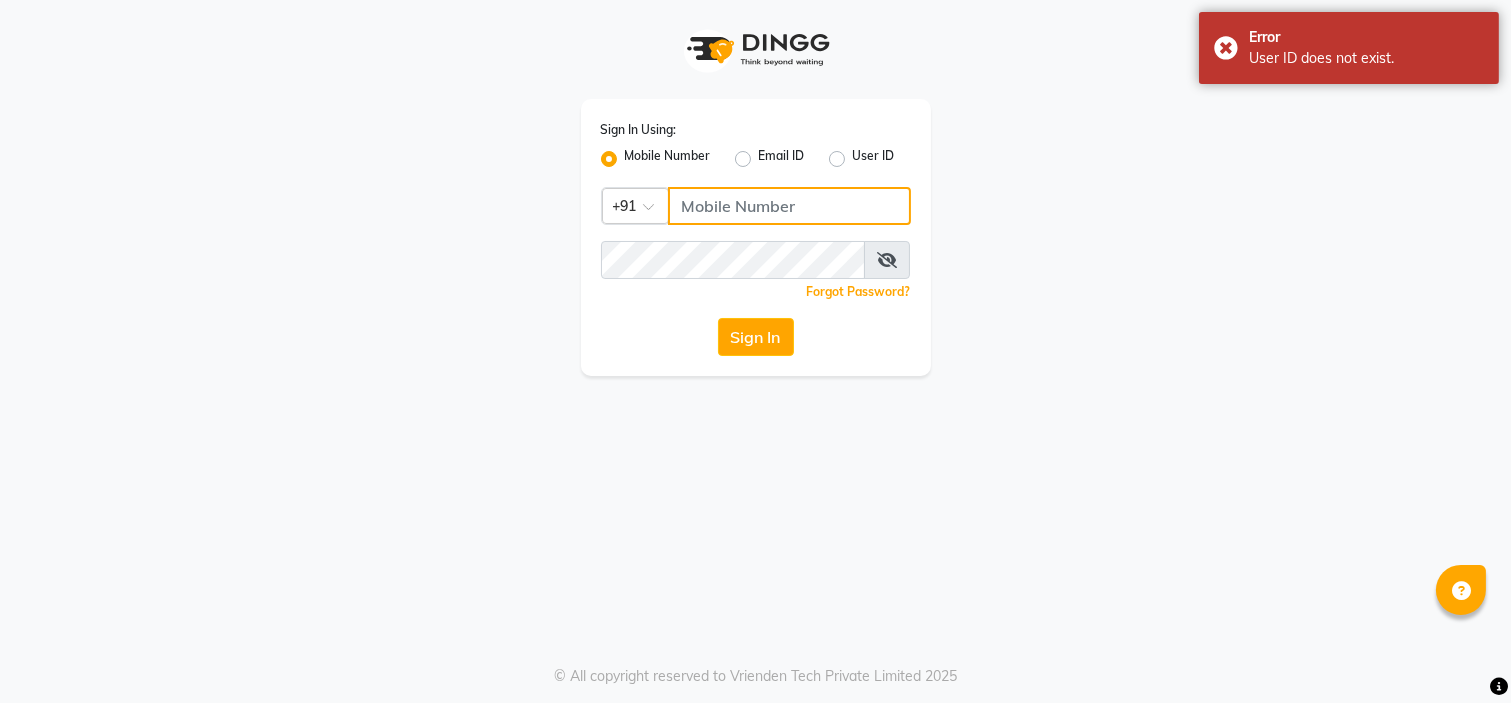 type on "[PHONE]" 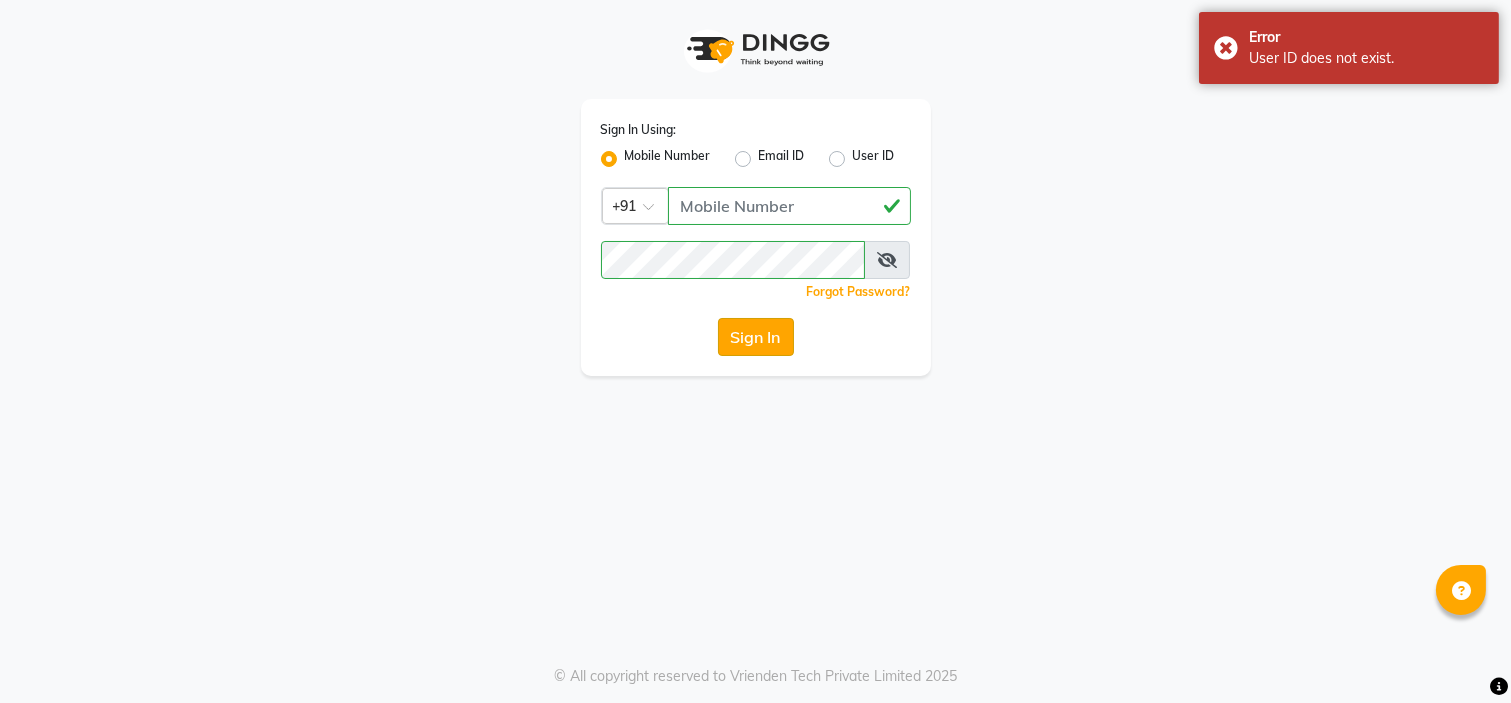 click on "Sign In" 